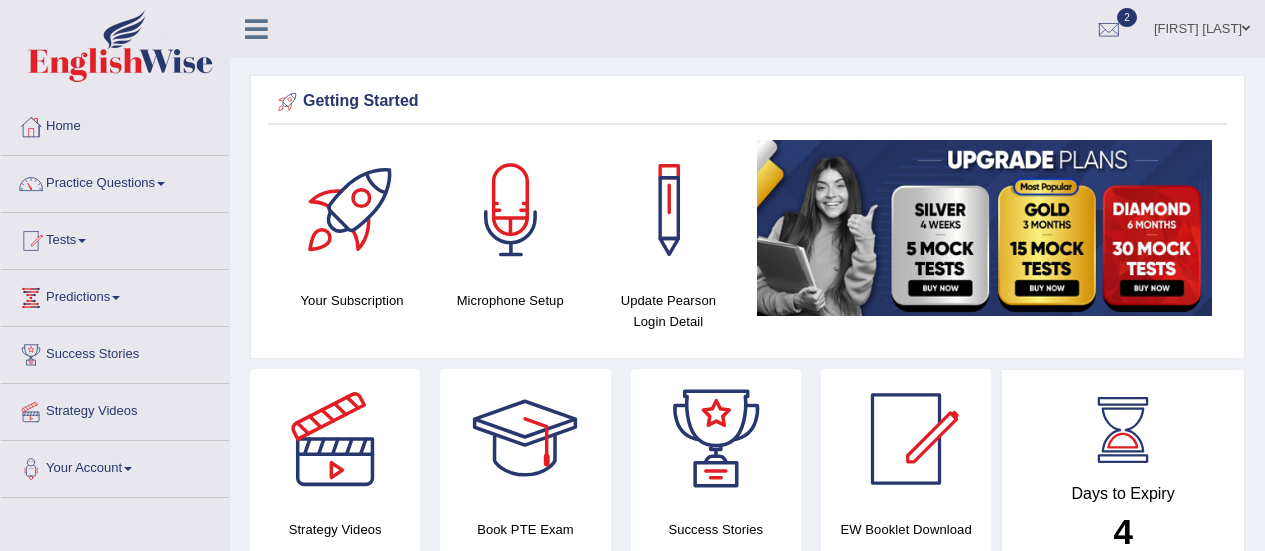 scroll, scrollTop: 1300, scrollLeft: 0, axis: vertical 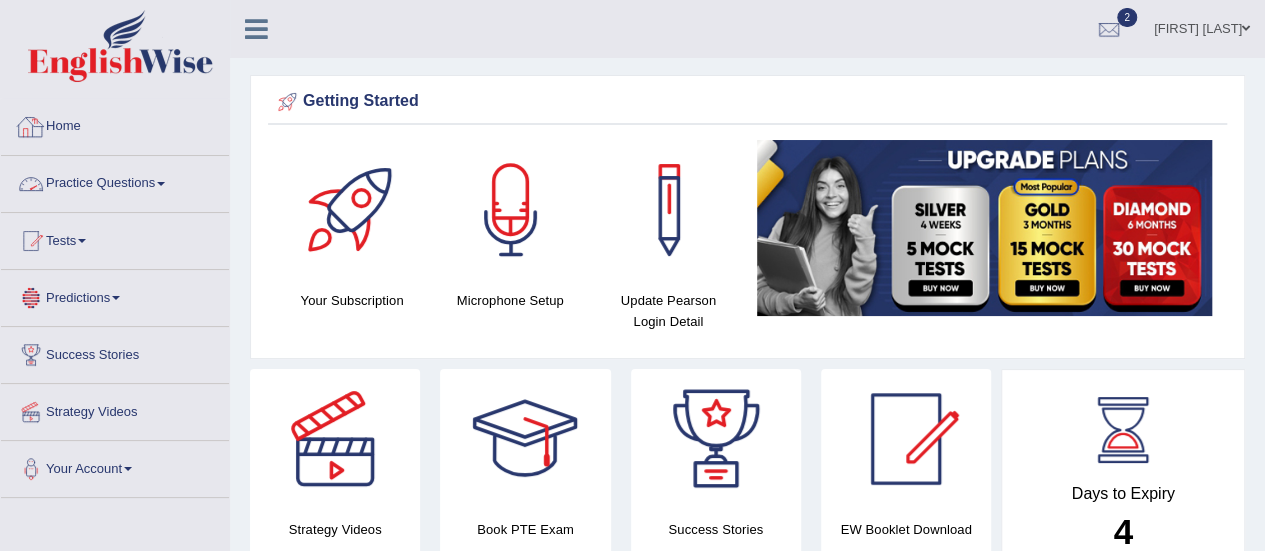 click on "Home" at bounding box center (115, 124) 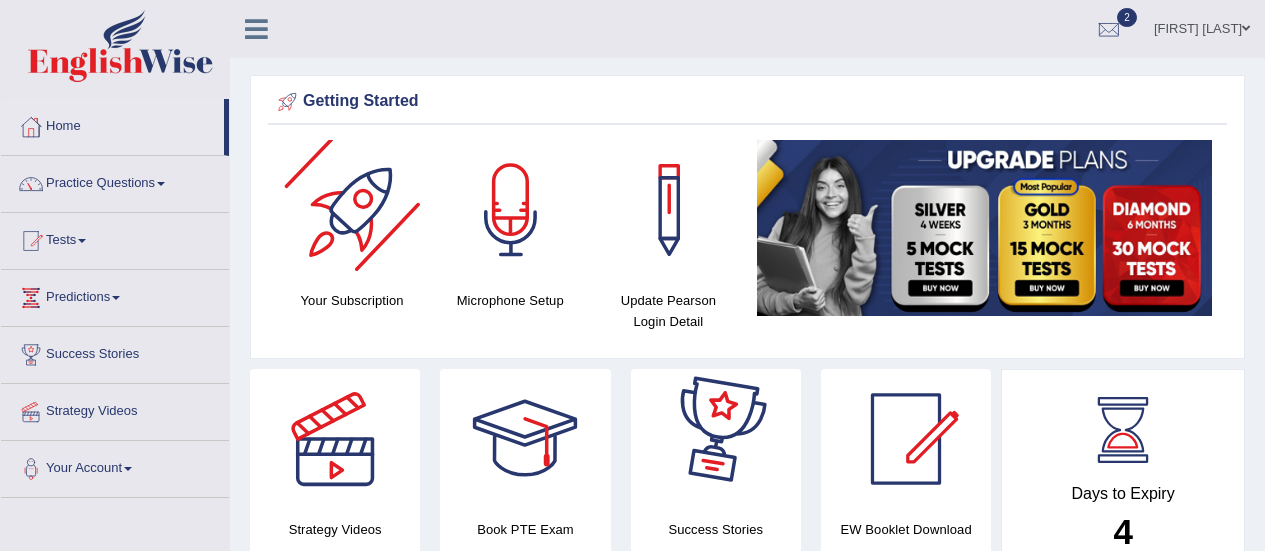 scroll, scrollTop: 200, scrollLeft: 0, axis: vertical 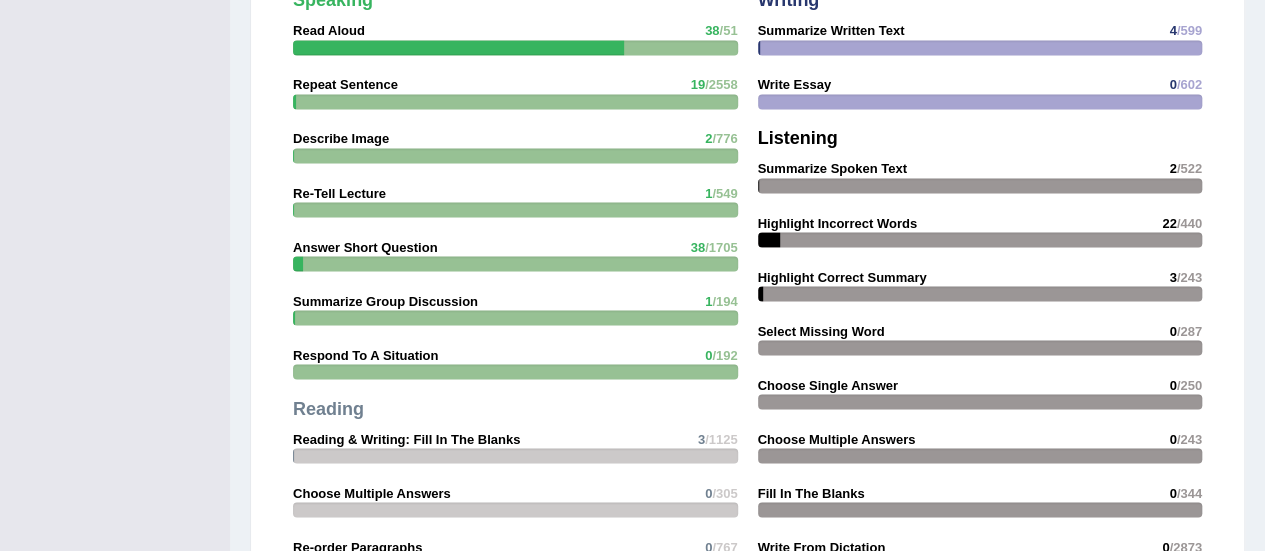 click on "Select Missing Word" at bounding box center (821, 330) 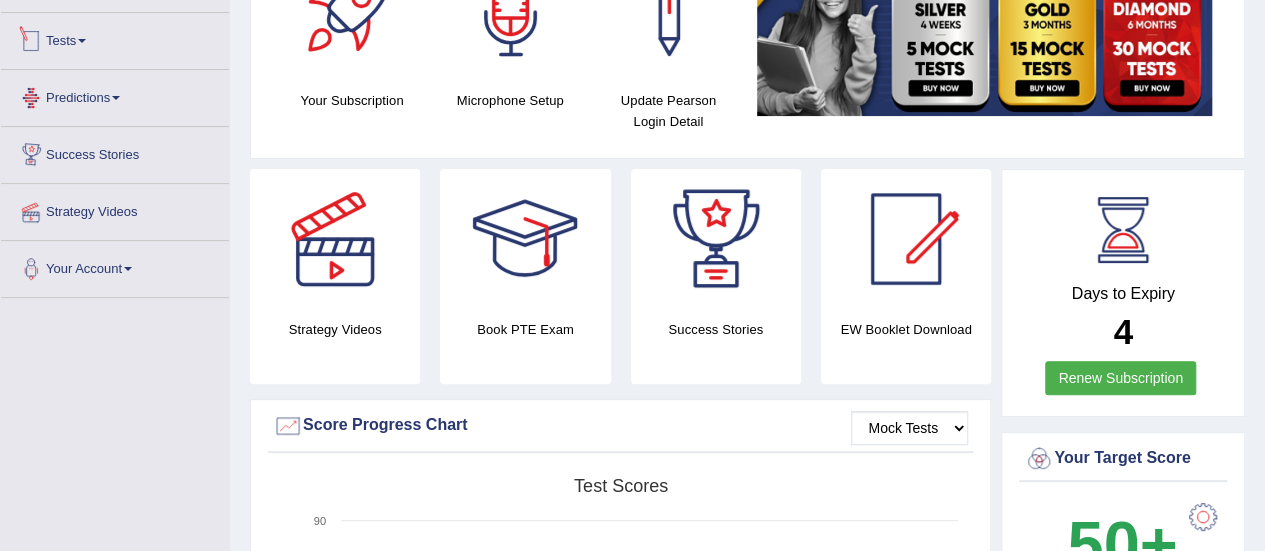 scroll, scrollTop: 100, scrollLeft: 0, axis: vertical 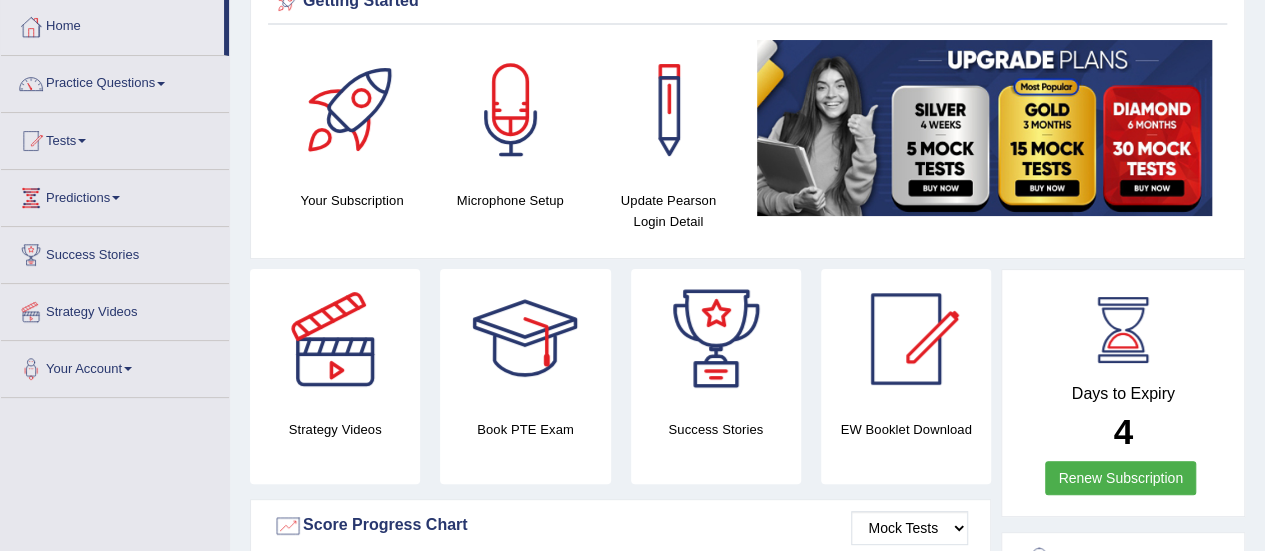 click on "Practice Questions" at bounding box center [115, 81] 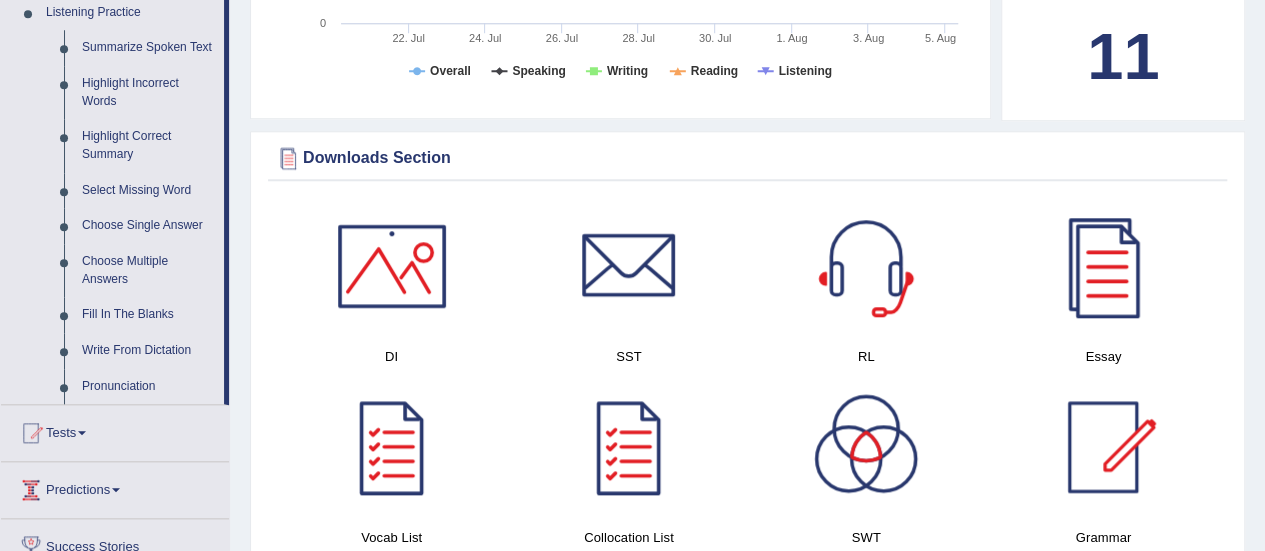 scroll, scrollTop: 900, scrollLeft: 0, axis: vertical 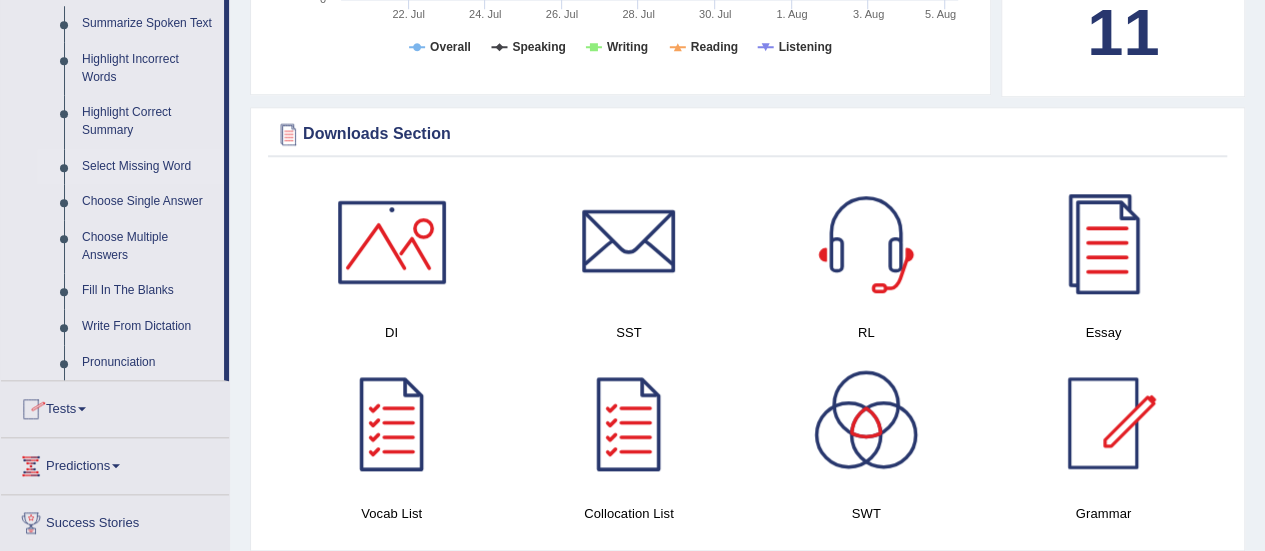 click on "Select Missing Word" at bounding box center [148, 167] 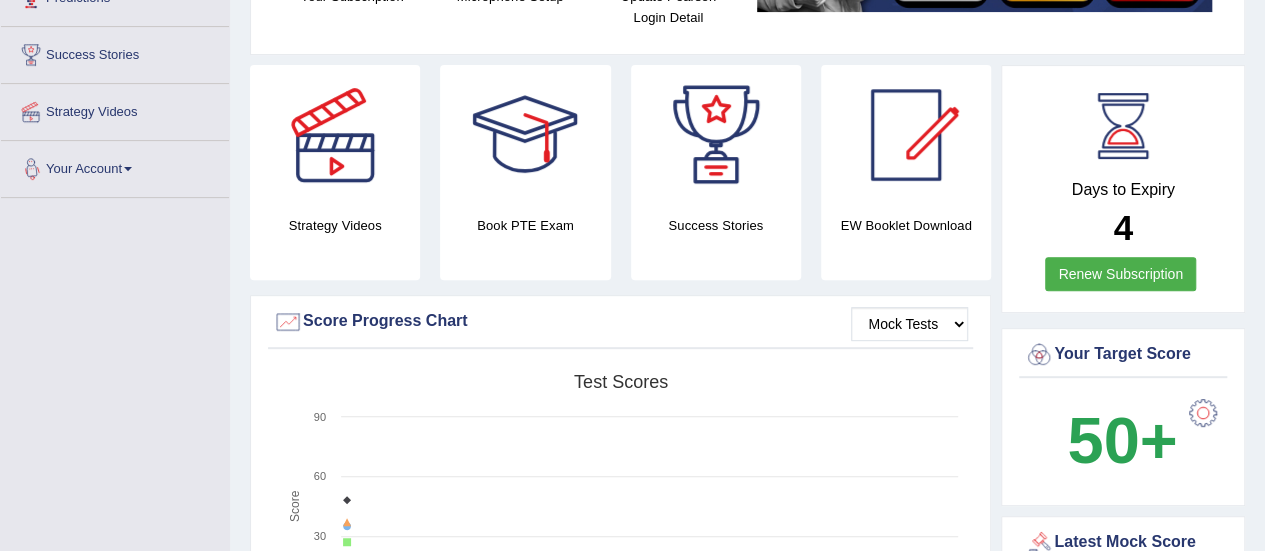 scroll, scrollTop: 556, scrollLeft: 0, axis: vertical 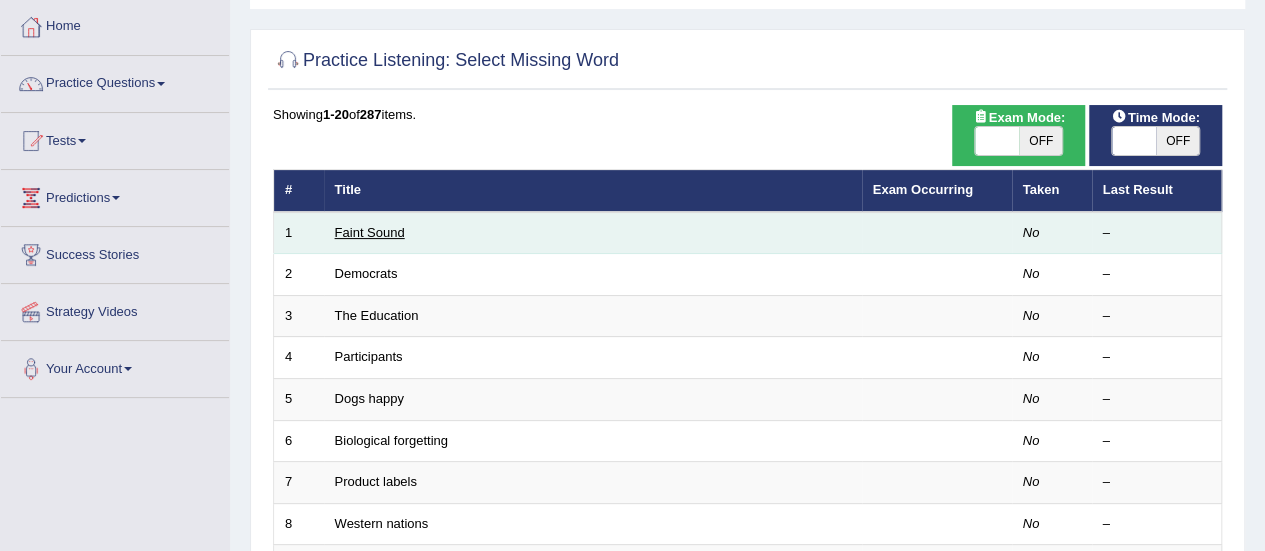 click on "Faint Sound" at bounding box center (370, 232) 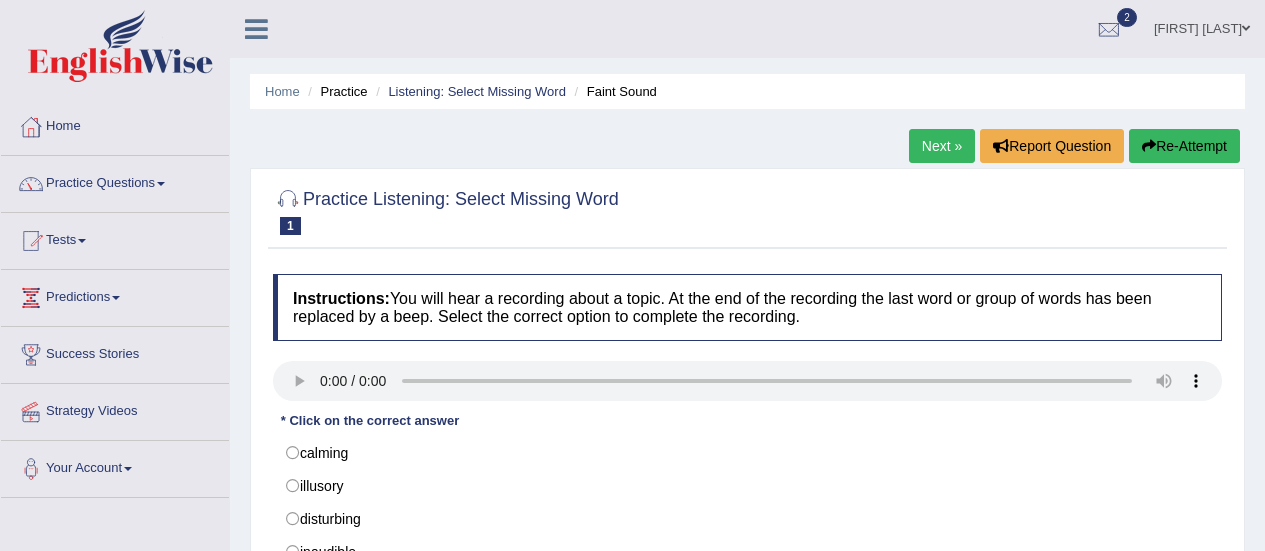 scroll, scrollTop: 100, scrollLeft: 0, axis: vertical 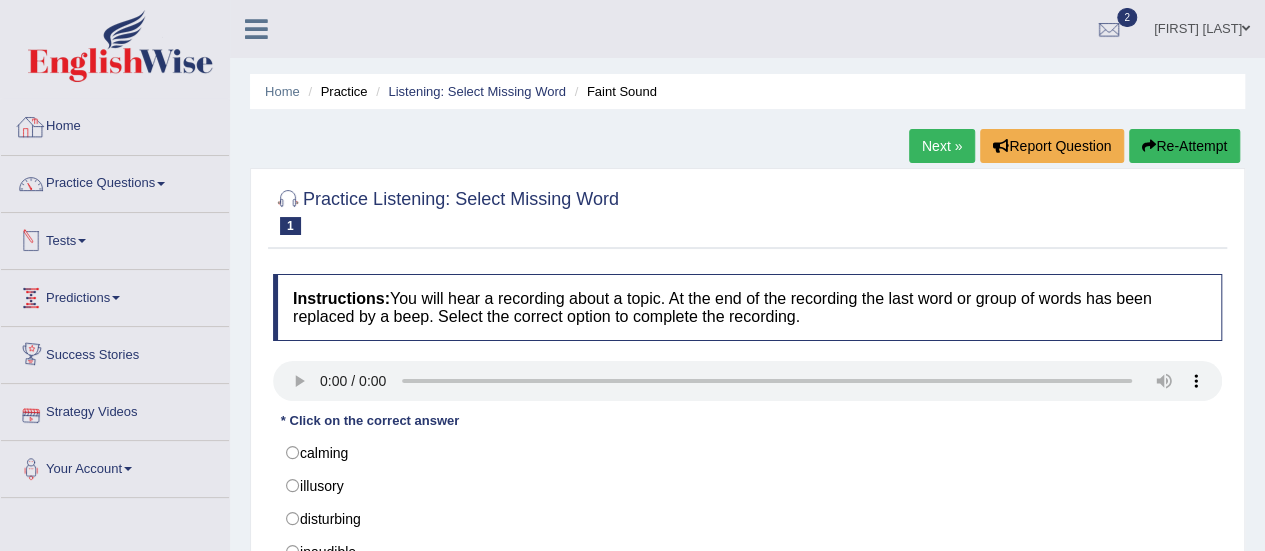 click on "Home" at bounding box center (115, 124) 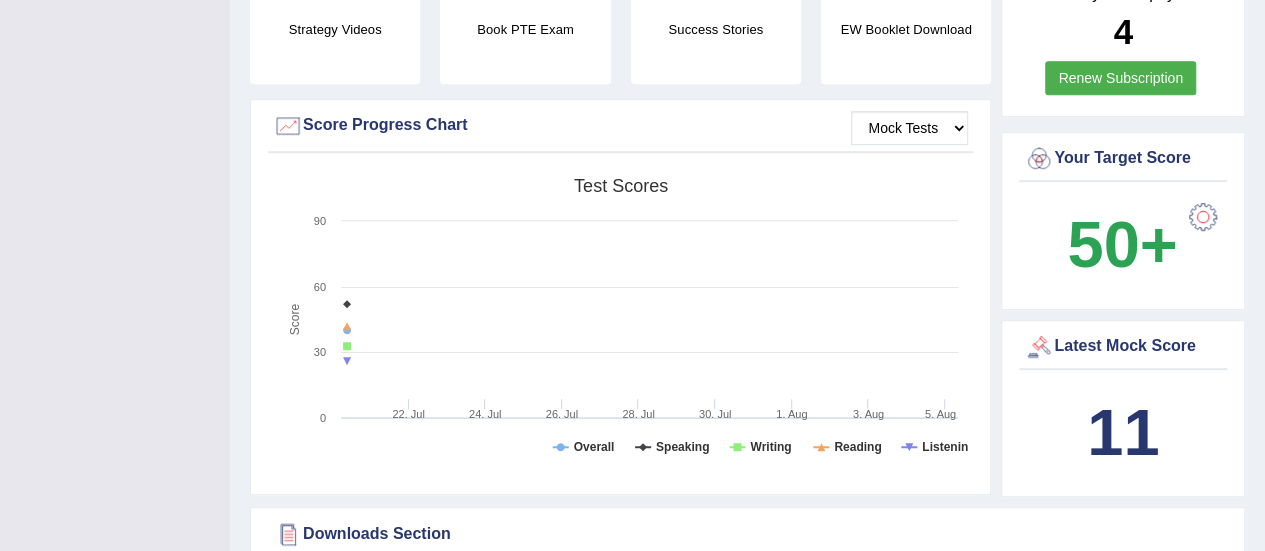 scroll, scrollTop: 500, scrollLeft: 0, axis: vertical 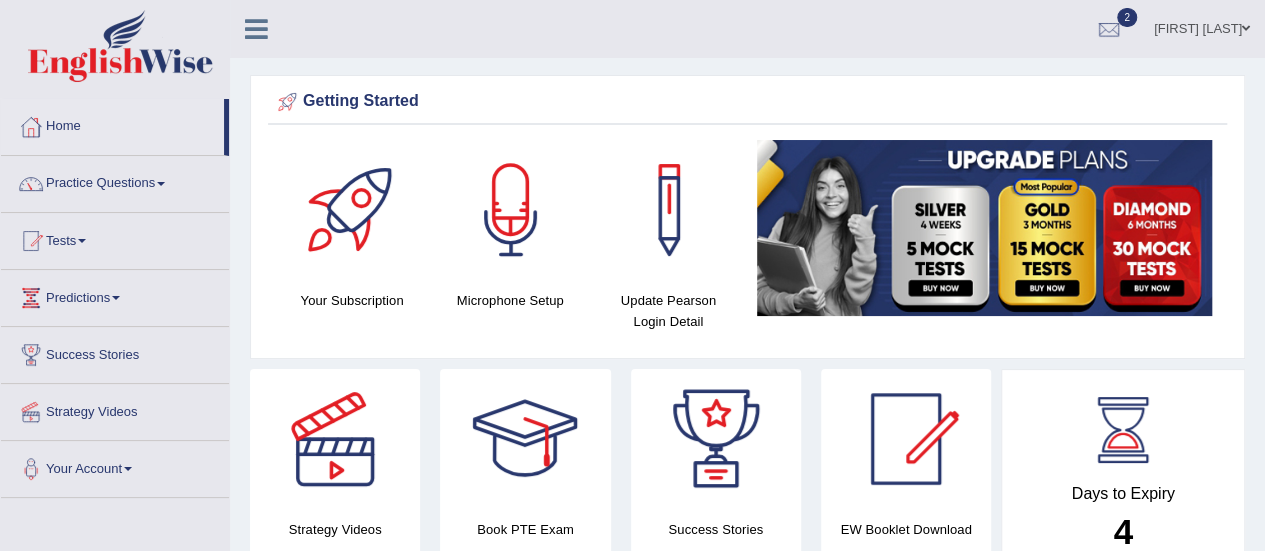 click at bounding box center (1246, 28) 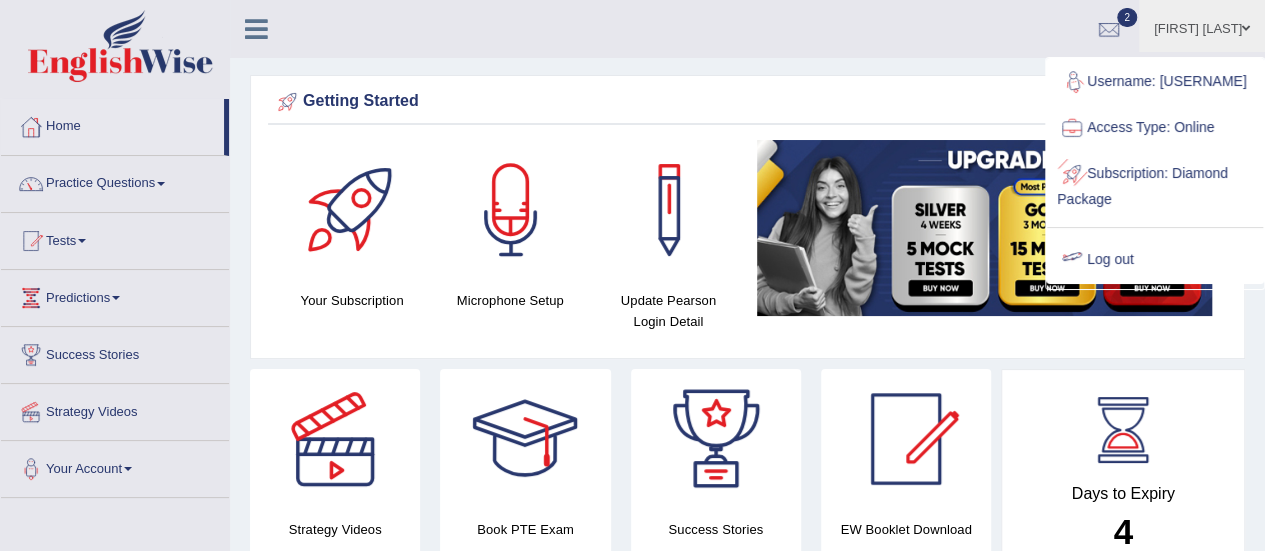 click on "Log out" at bounding box center [1155, 260] 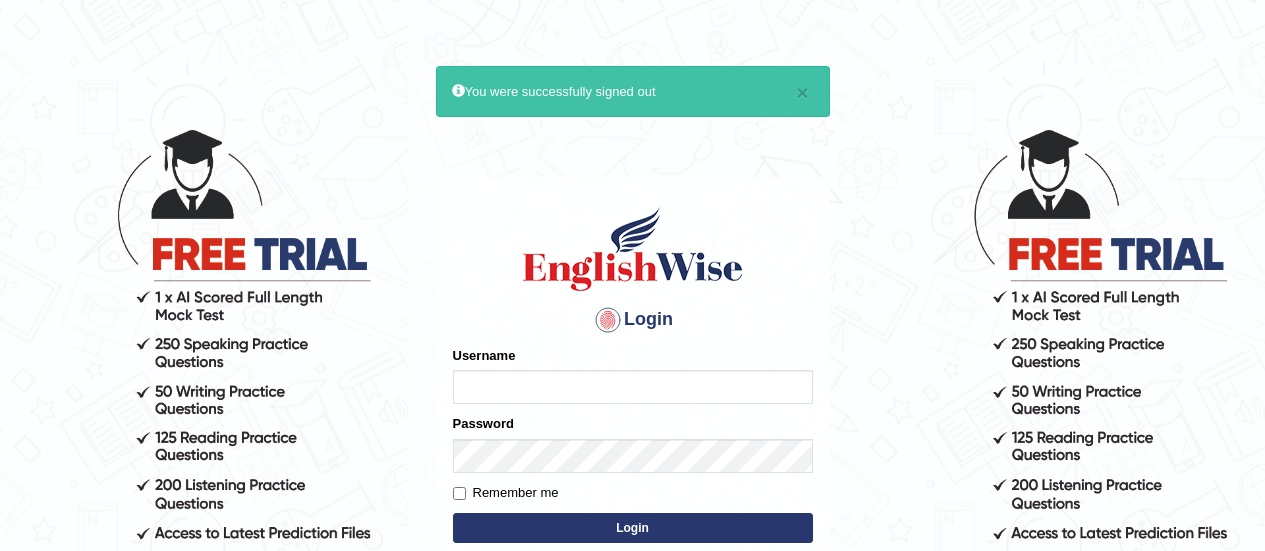 scroll, scrollTop: 0, scrollLeft: 0, axis: both 